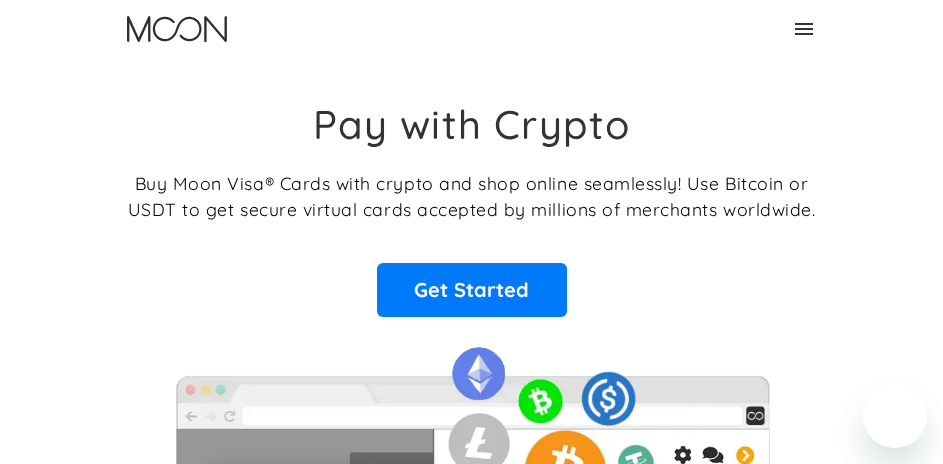 scroll, scrollTop: 0, scrollLeft: 0, axis: both 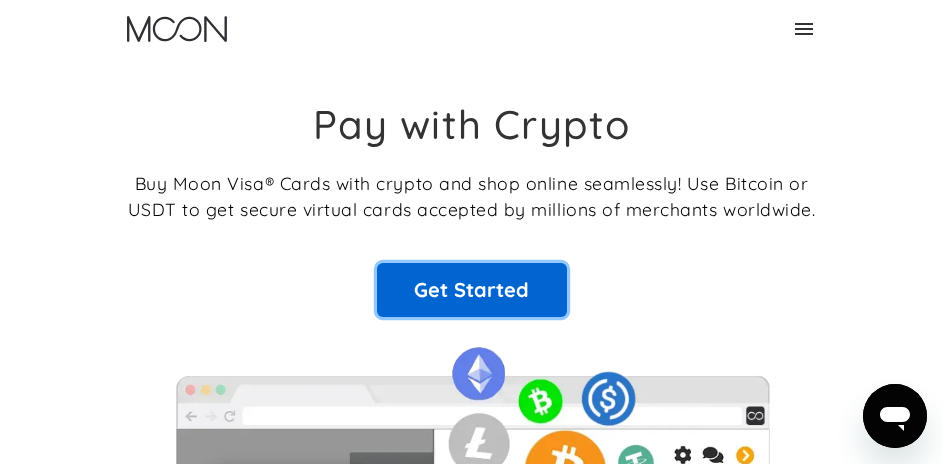 click on "Get Started" at bounding box center [472, 290] 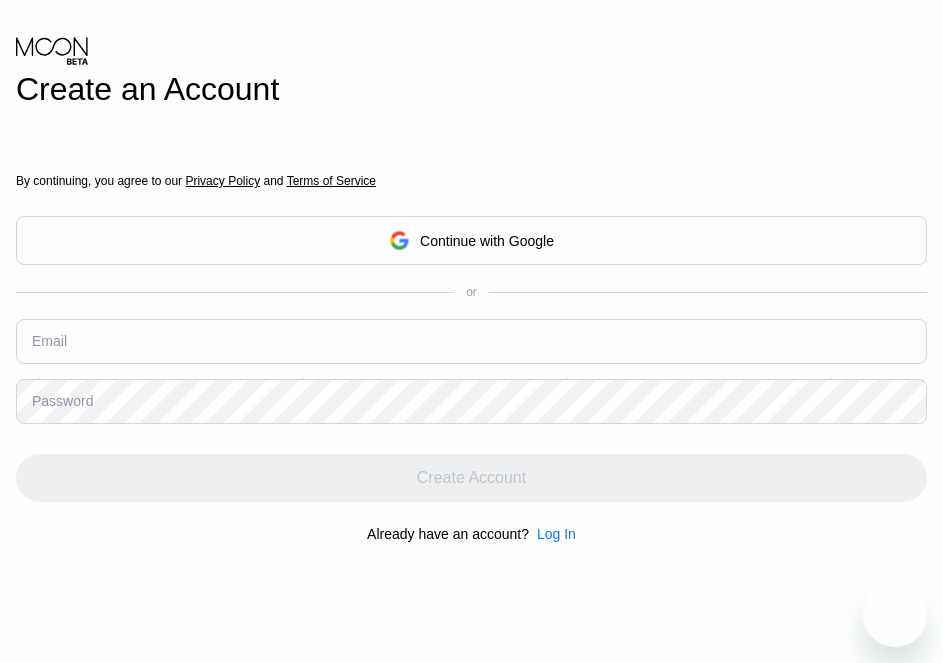 scroll, scrollTop: 0, scrollLeft: 0, axis: both 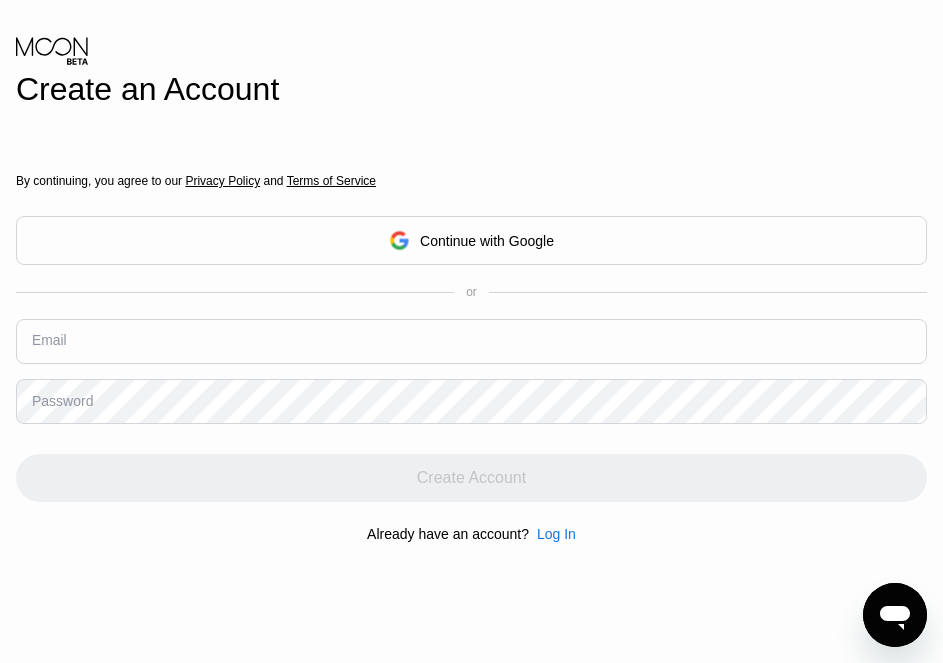 click at bounding box center (471, 341) 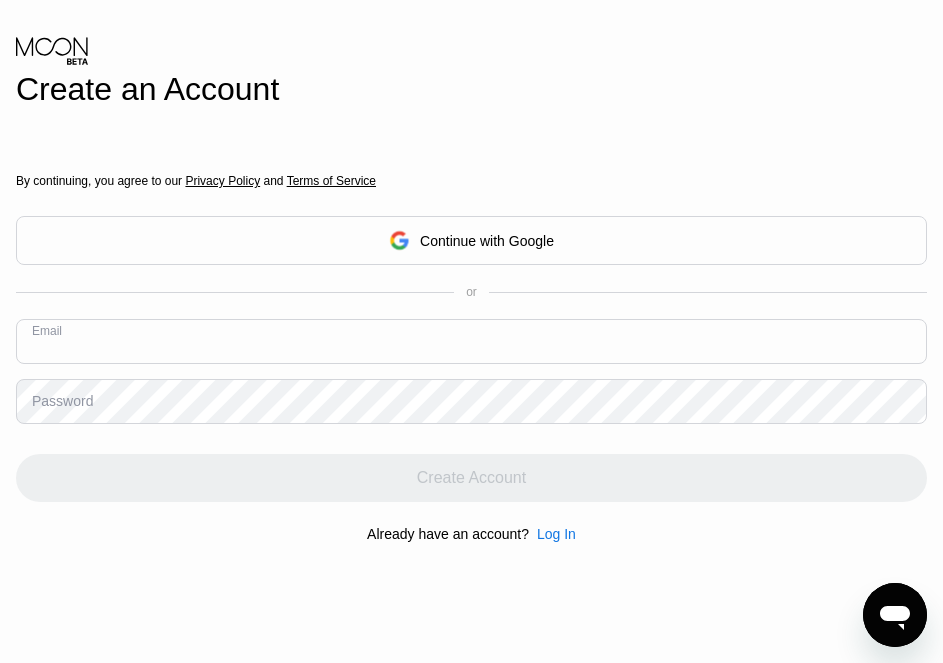 paste on "[EMAIL]" 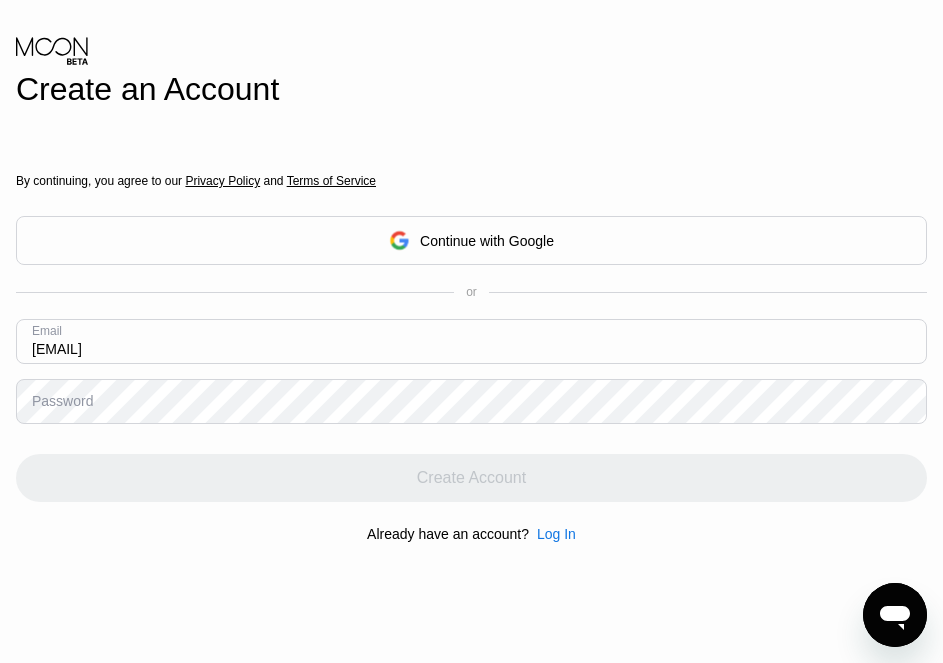 type on "[EMAIL]" 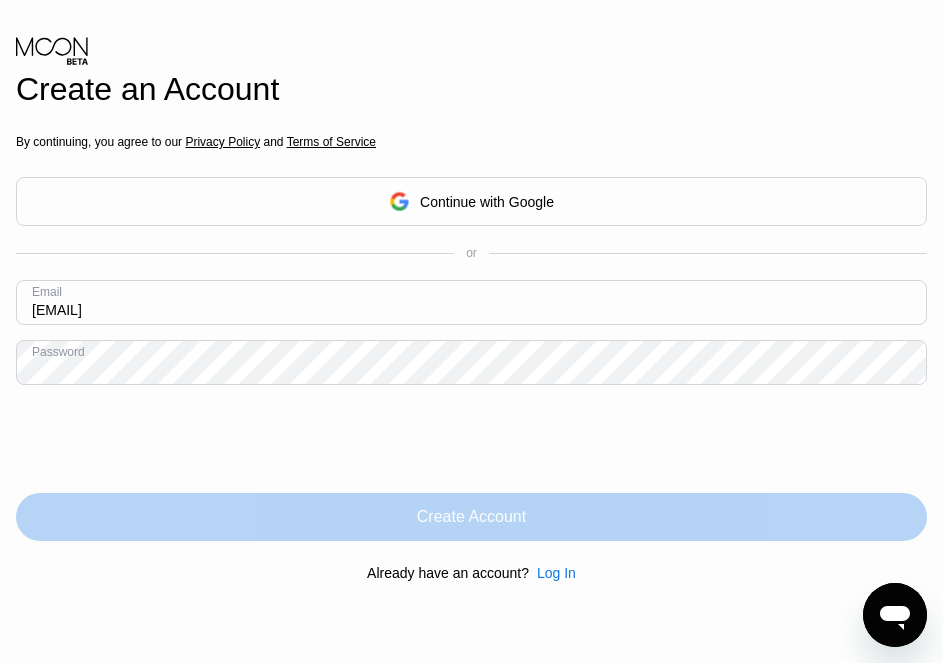 click on "Create Account" at bounding box center (471, 517) 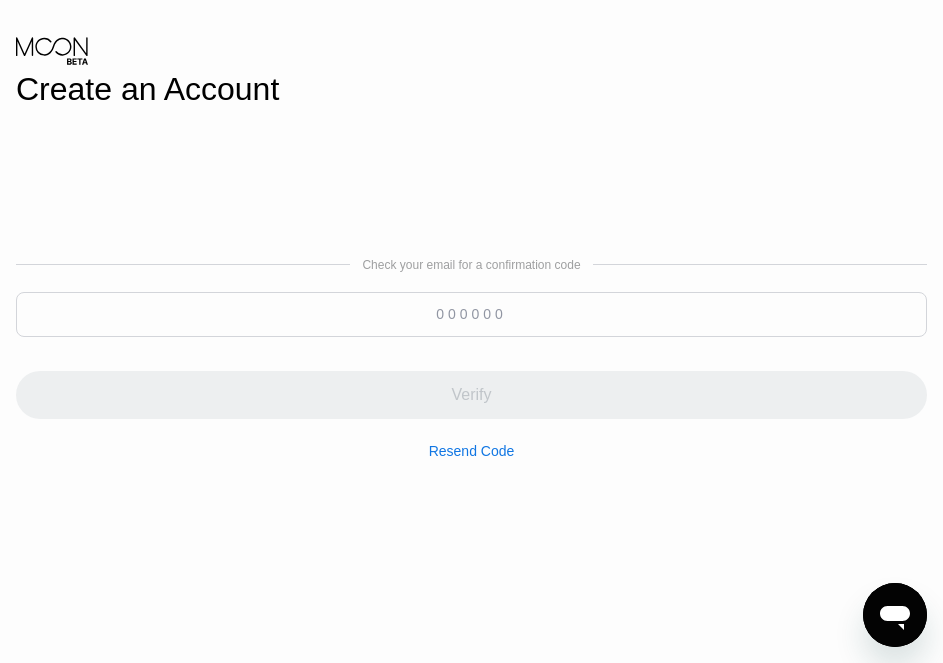 click at bounding box center [471, 314] 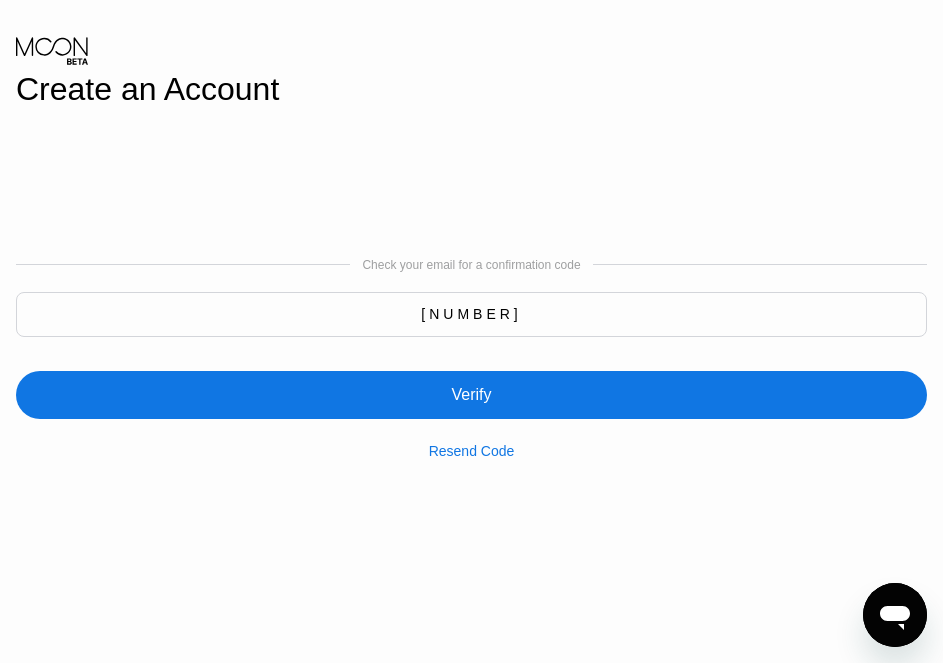 type on "486855" 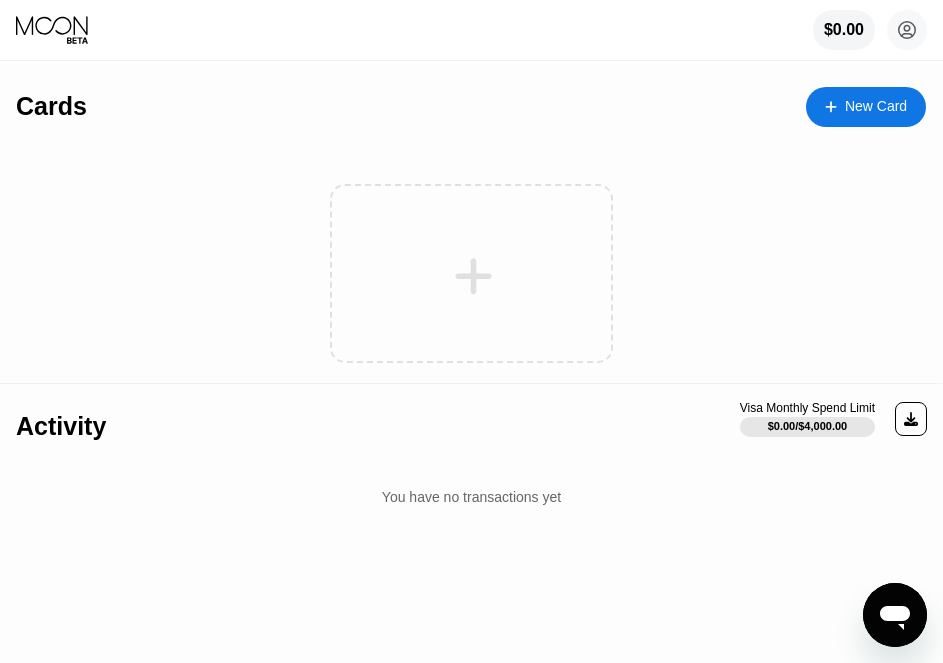 click at bounding box center [474, 276] 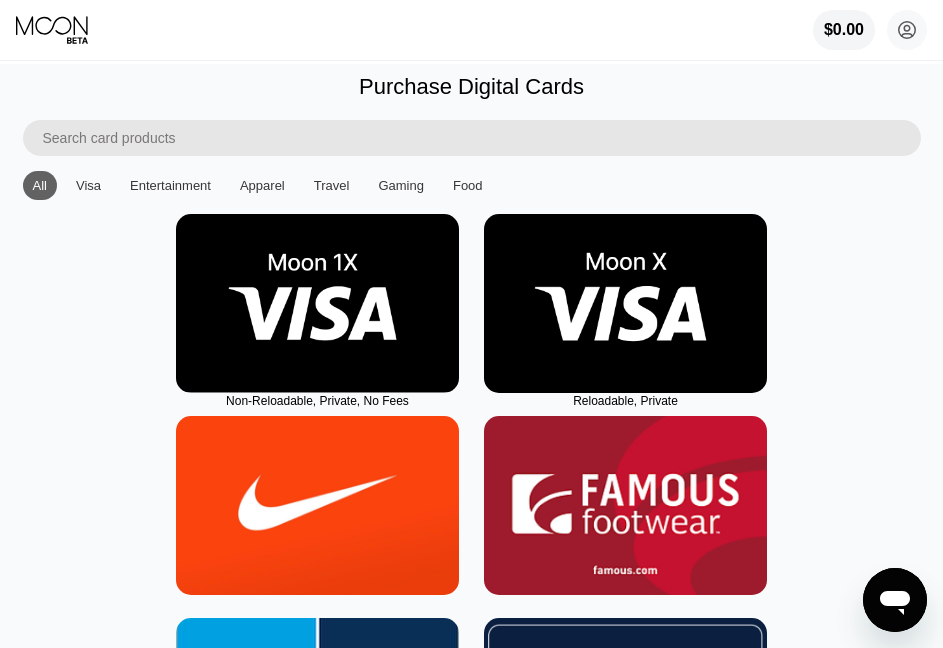 click at bounding box center [317, 303] 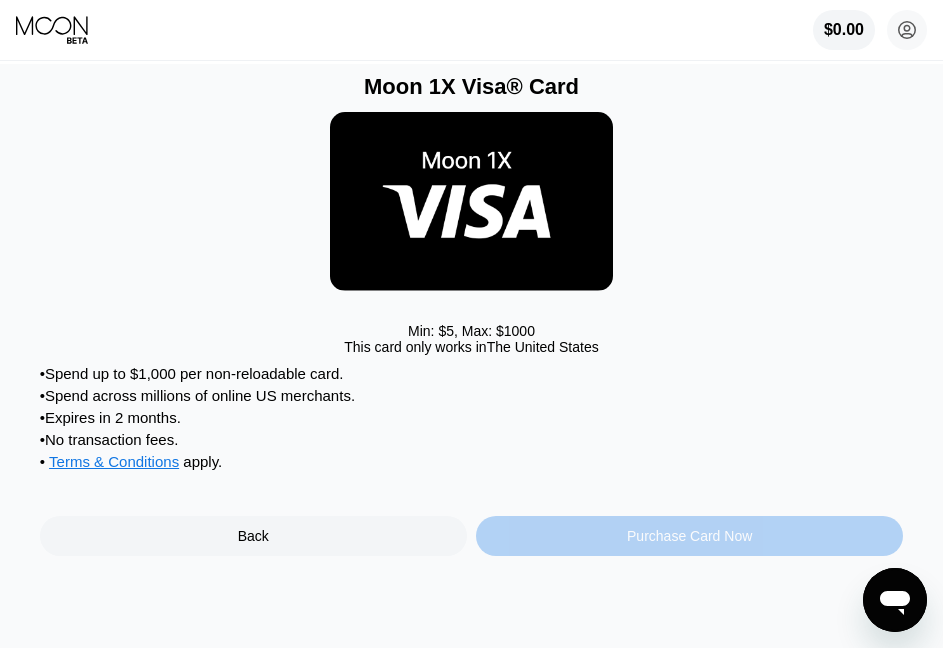 click on "Purchase Card Now" at bounding box center [689, 536] 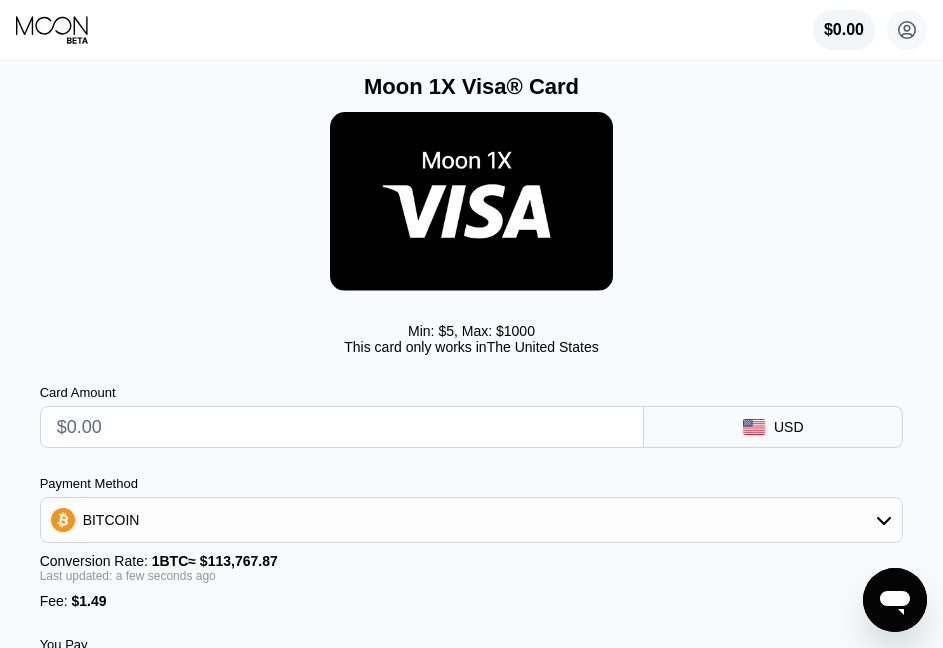 click at bounding box center (342, 427) 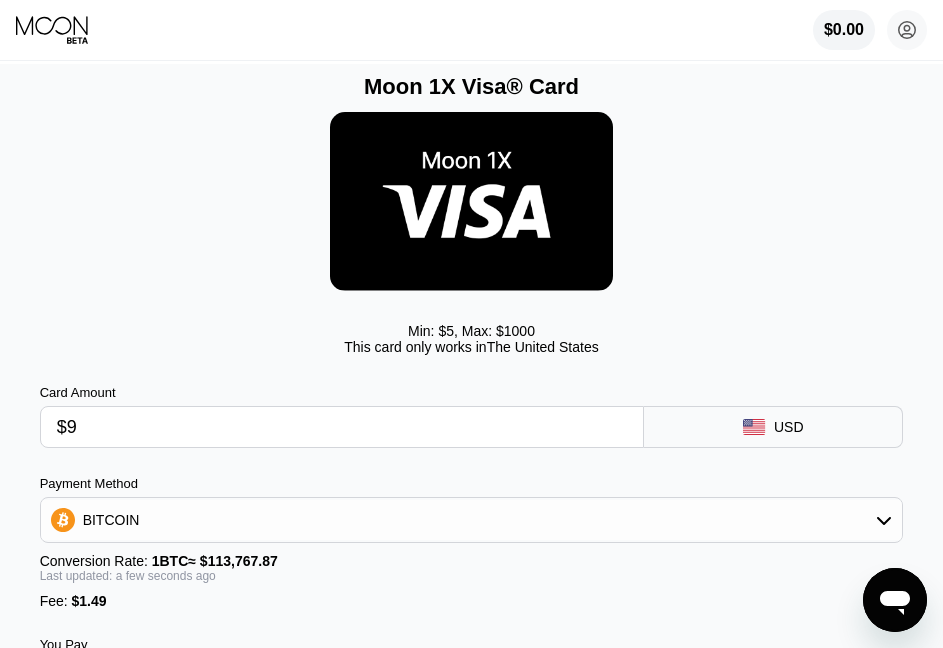 type on "0.00009221" 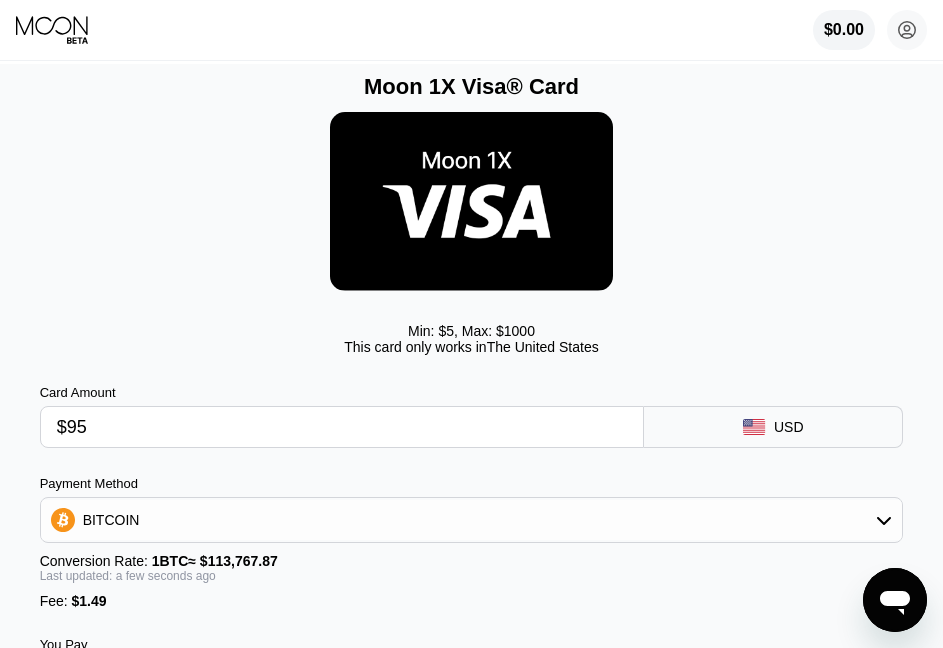 type on "0.00084814" 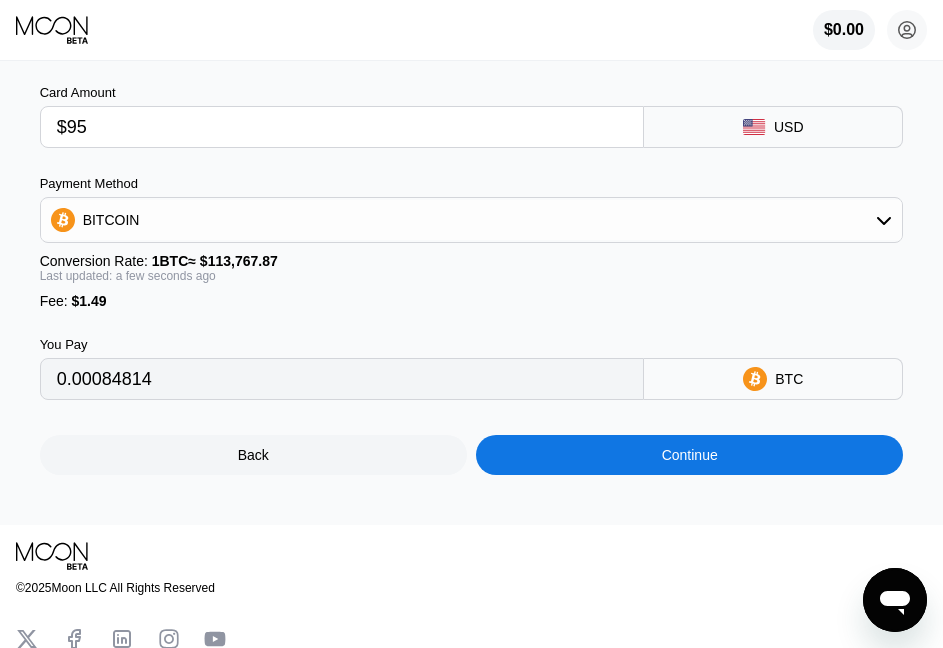 type on "$95" 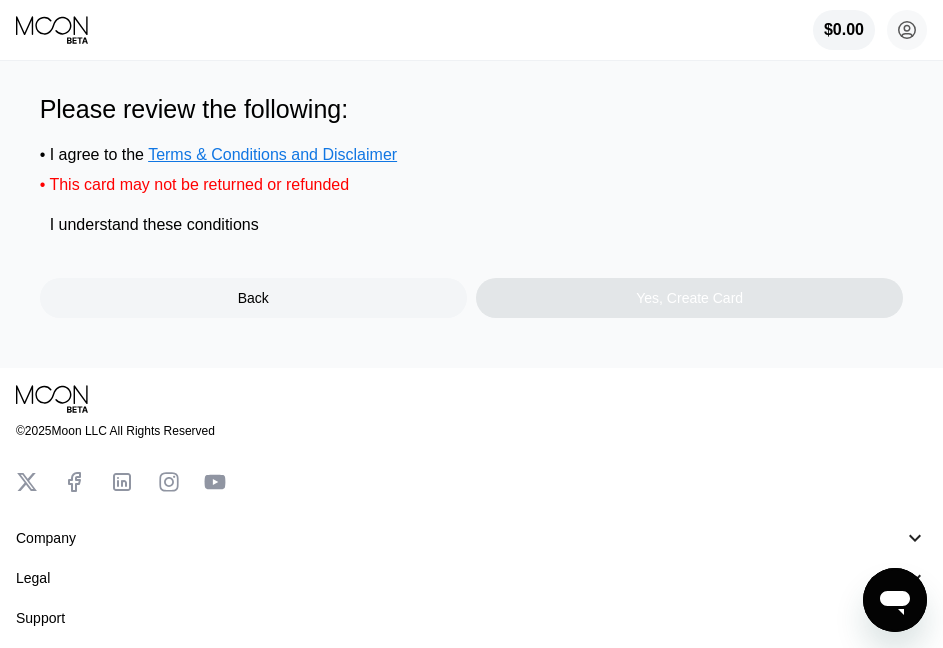 scroll, scrollTop: 0, scrollLeft: 0, axis: both 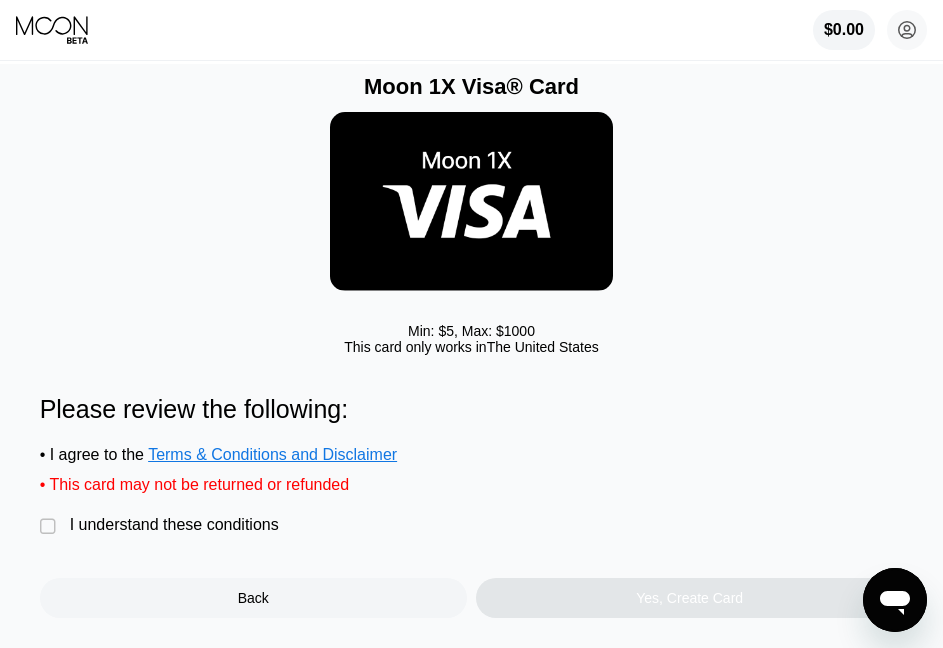 click on "I understand these conditions" at bounding box center [174, 525] 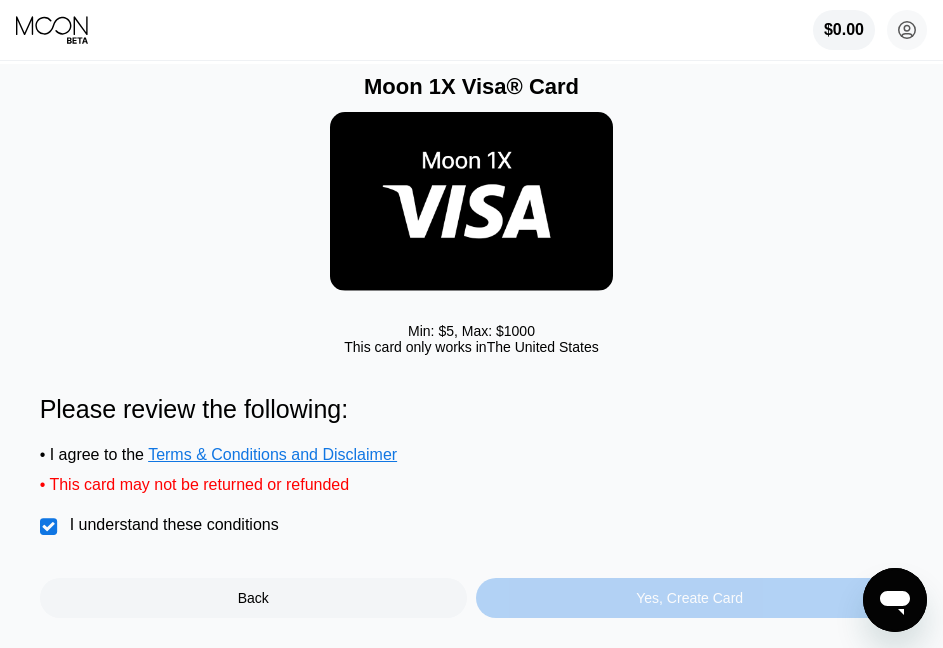 click on "Yes, Create Card" at bounding box center (689, 598) 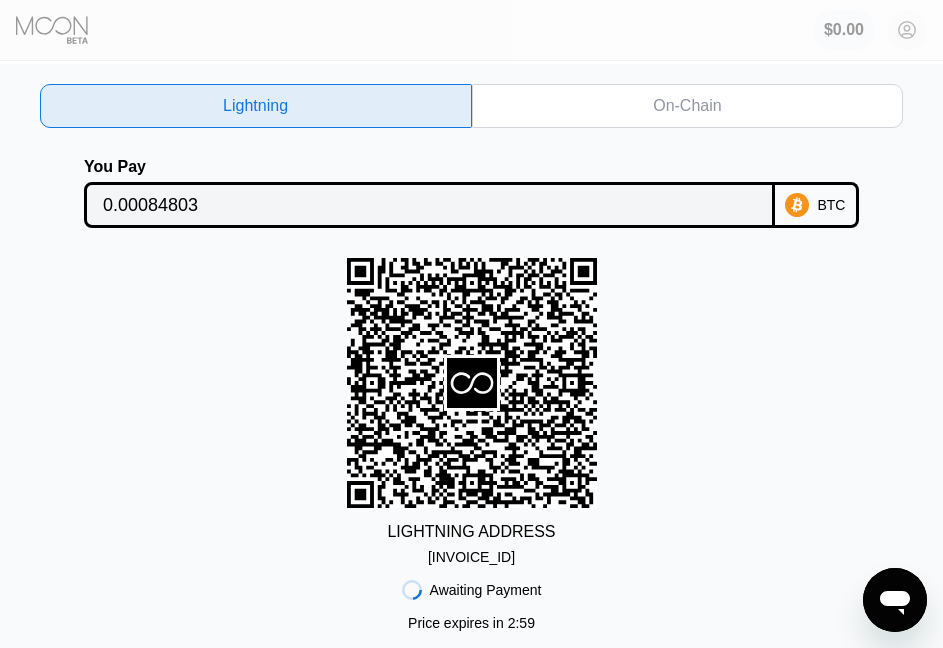 click on "On-Chain" at bounding box center [687, 106] 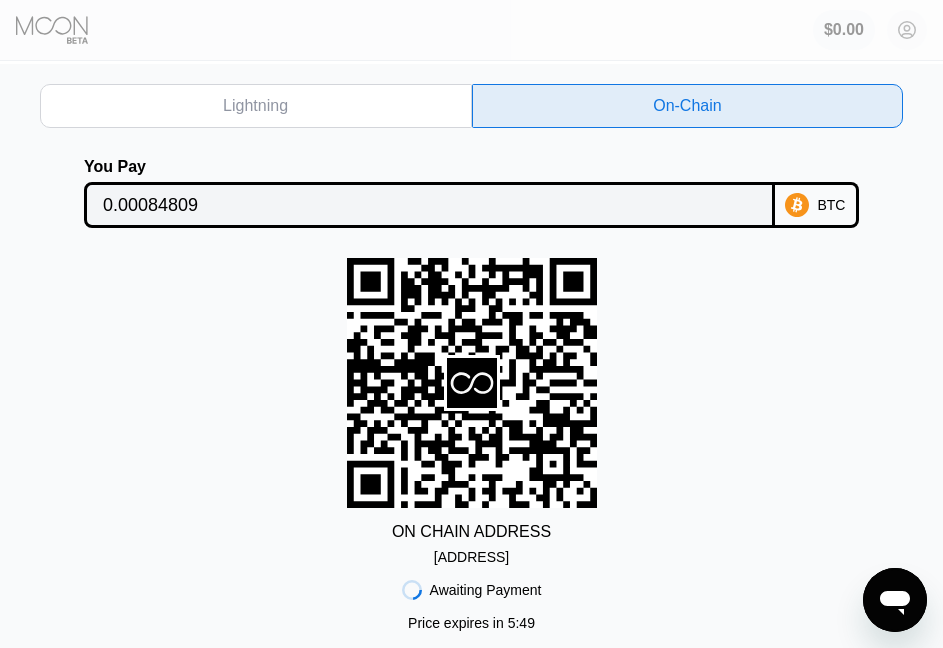drag, startPoint x: 536, startPoint y: 560, endPoint x: 755, endPoint y: 618, distance: 226.55022 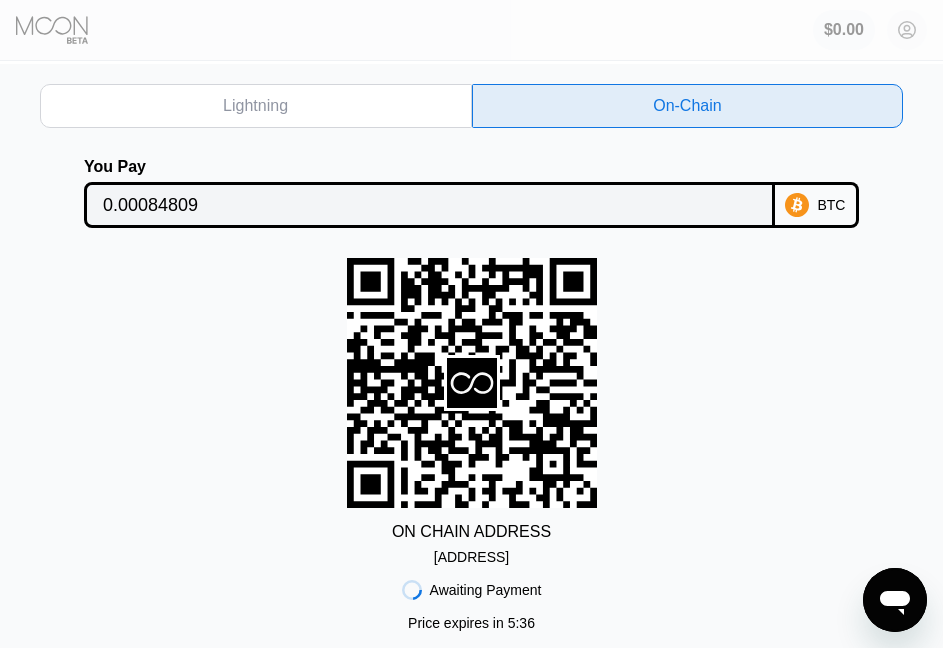 click on "0.00084809" at bounding box center [429, 205] 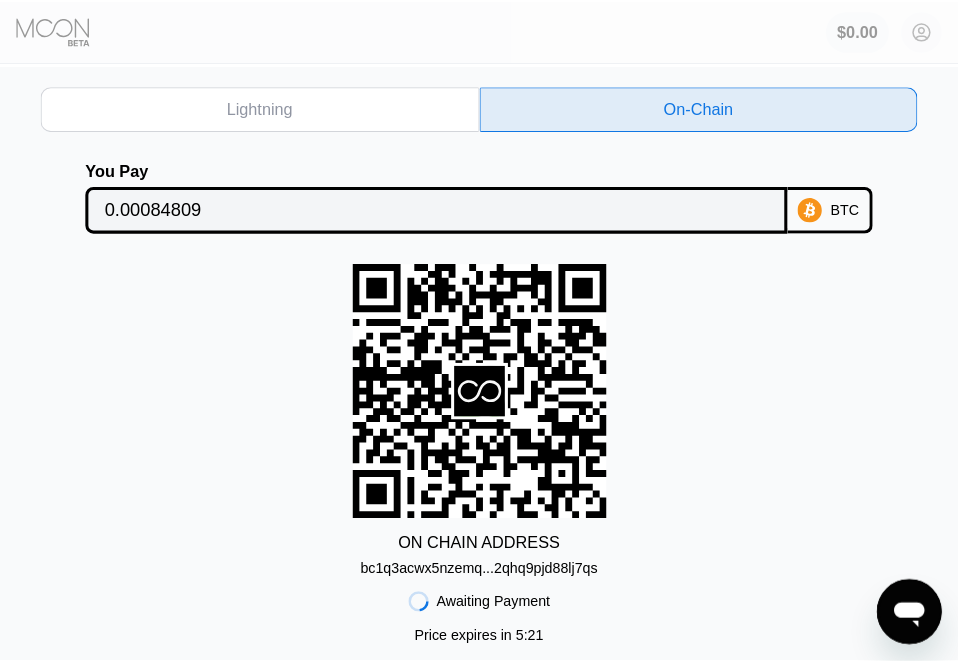 scroll, scrollTop: 0, scrollLeft: 0, axis: both 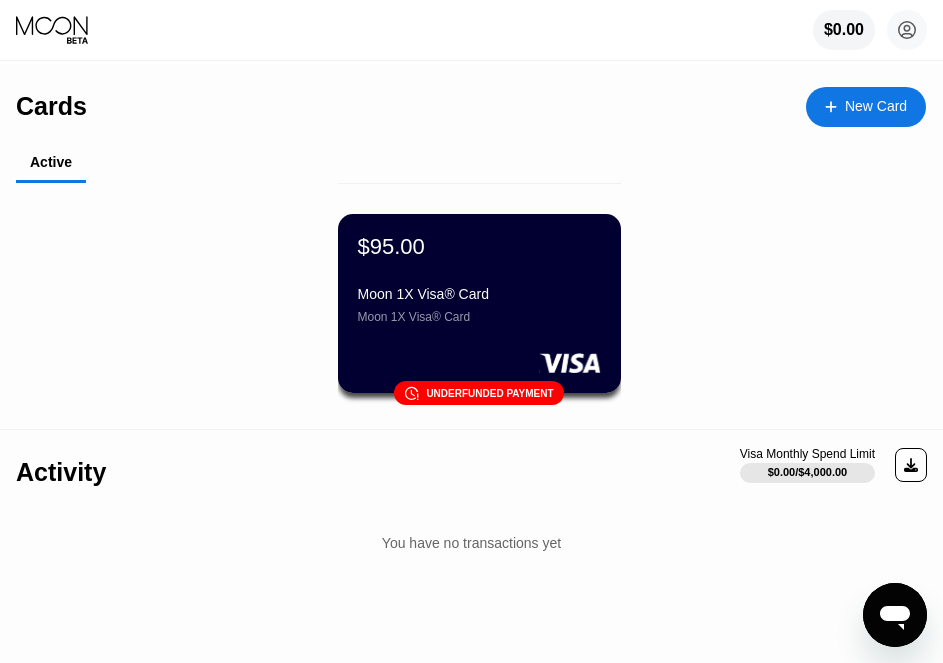 click on "$95.00 Moon 1X Visa® Card Moon 1X Visa® Card 󰗎 Underfunded payment" at bounding box center (479, 313) 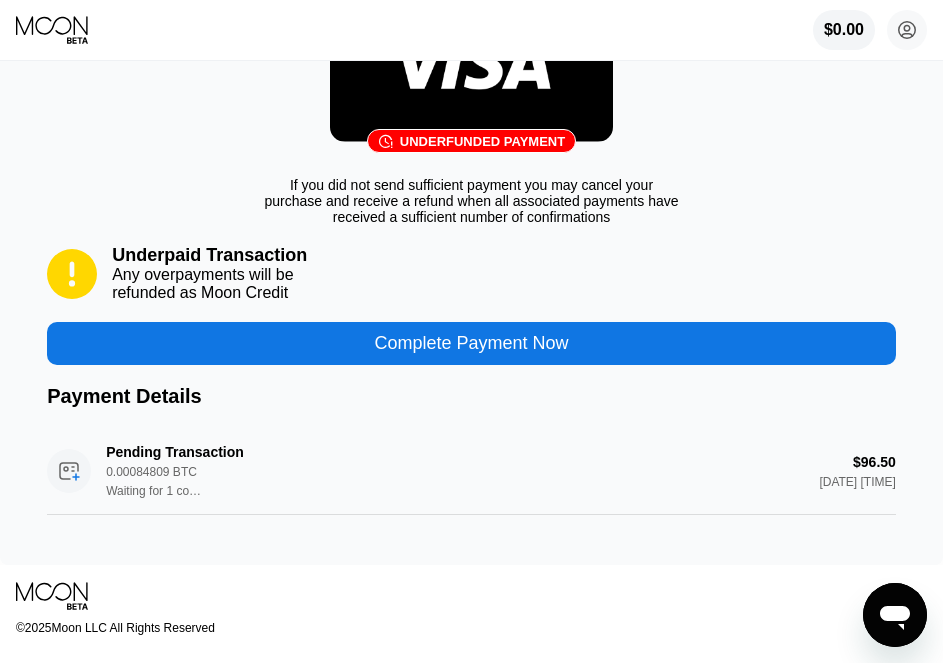 scroll, scrollTop: 0, scrollLeft: 0, axis: both 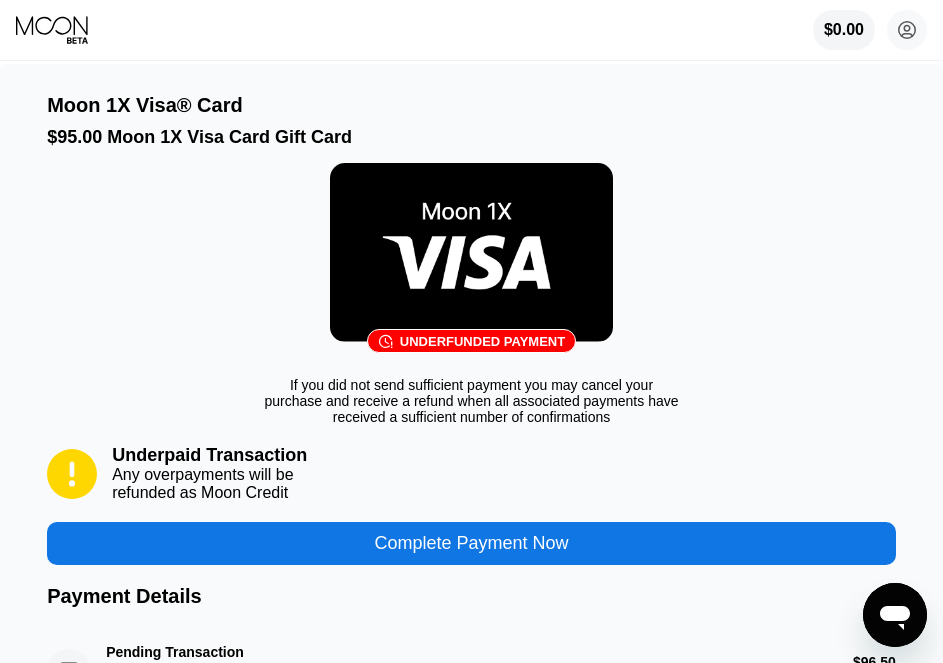 drag, startPoint x: 412, startPoint y: 344, endPoint x: 639, endPoint y: 423, distance: 240.35391 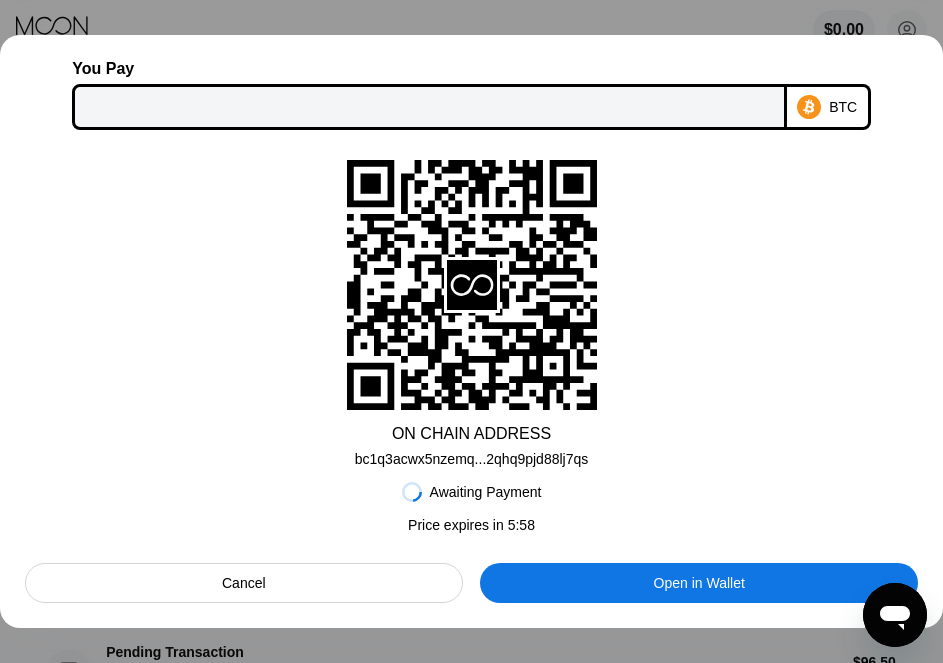 click at bounding box center [429, 107] 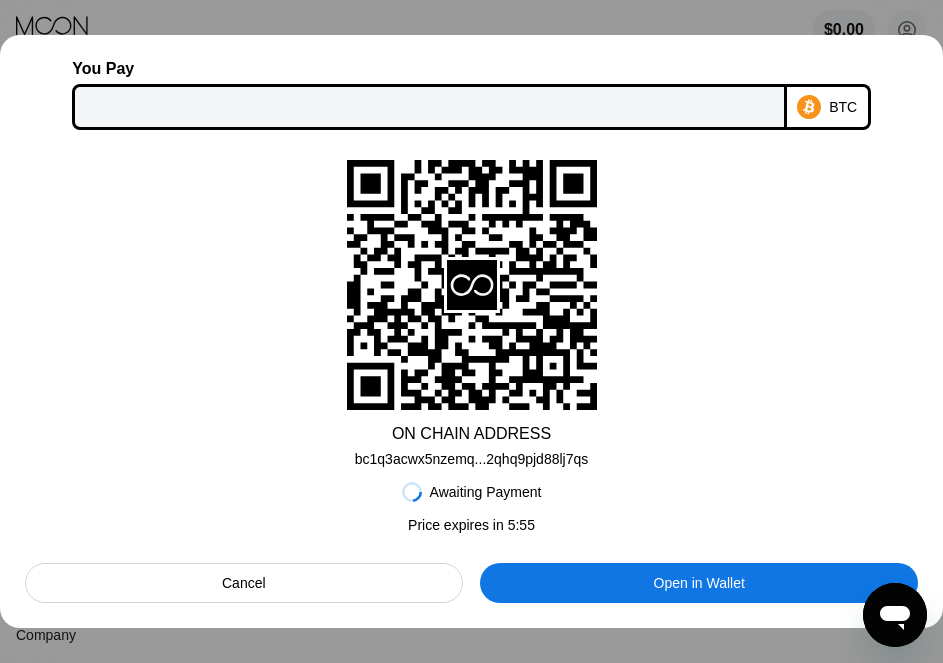 scroll, scrollTop: 100, scrollLeft: 0, axis: vertical 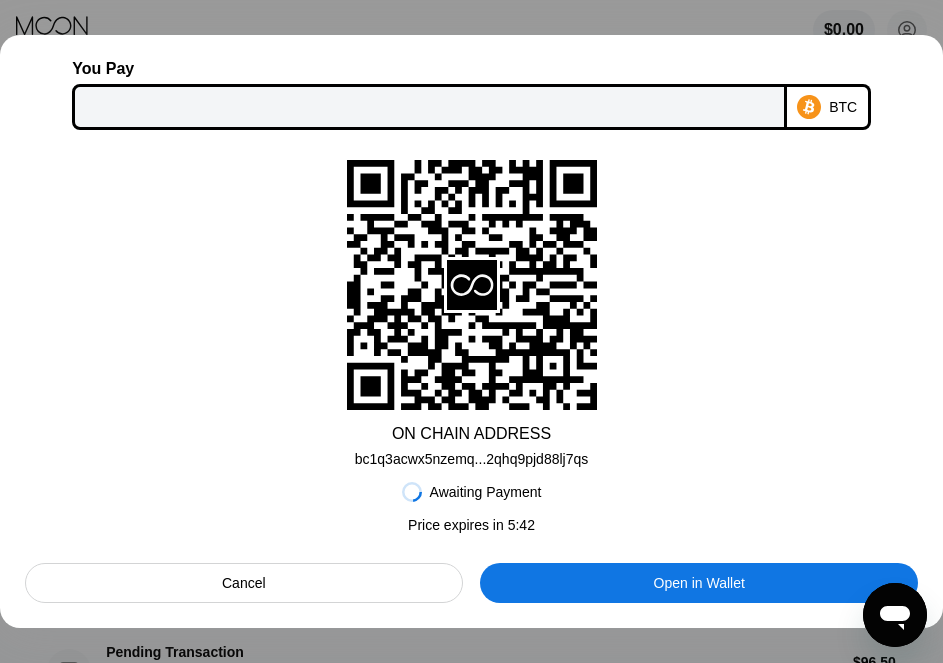 click on "Cancel" at bounding box center (244, 583) 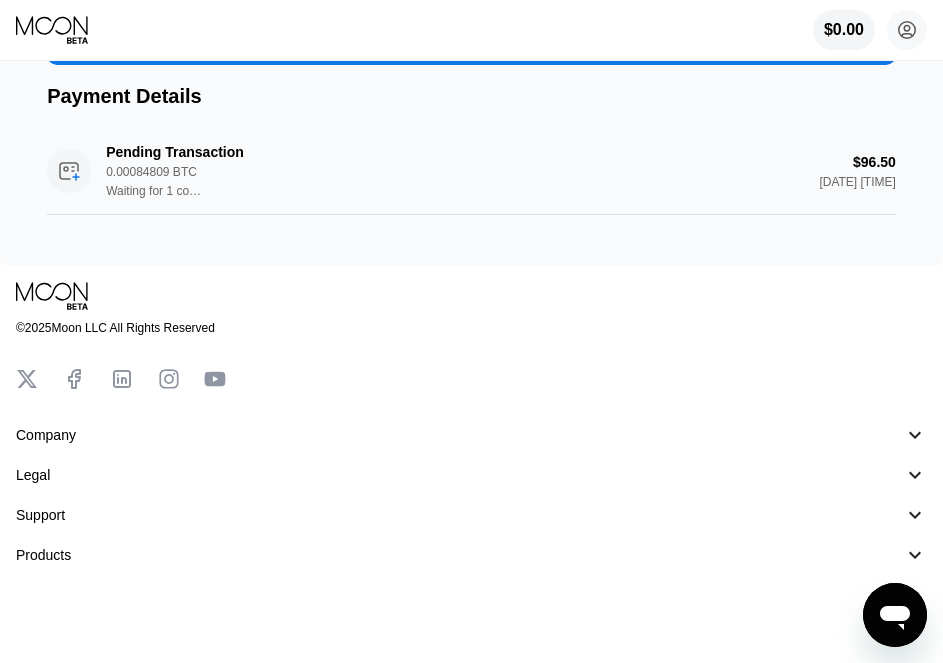 scroll, scrollTop: 0, scrollLeft: 0, axis: both 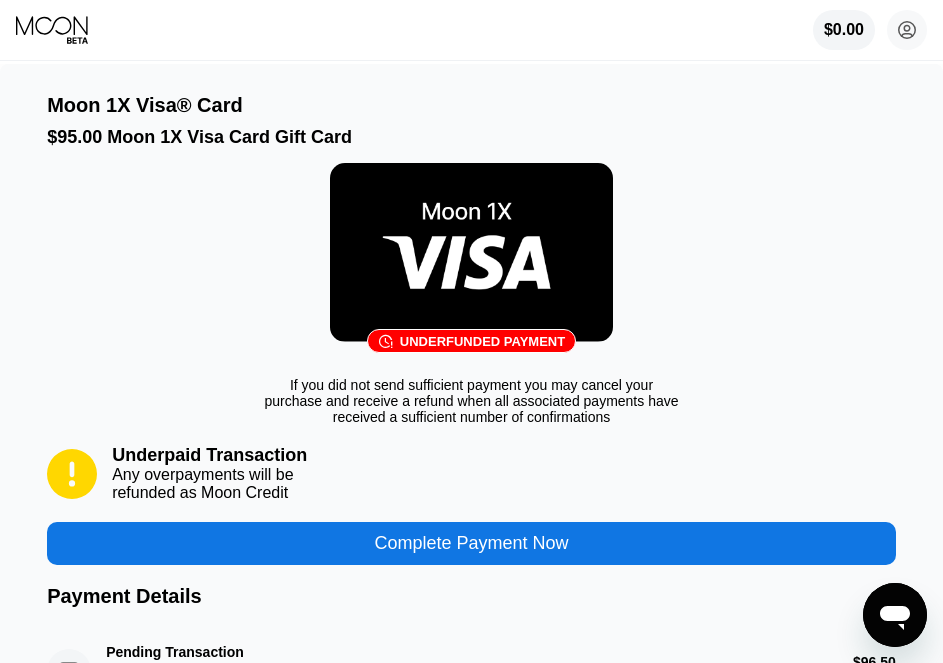click on "󰗎 Underfunded payment" at bounding box center [471, 341] 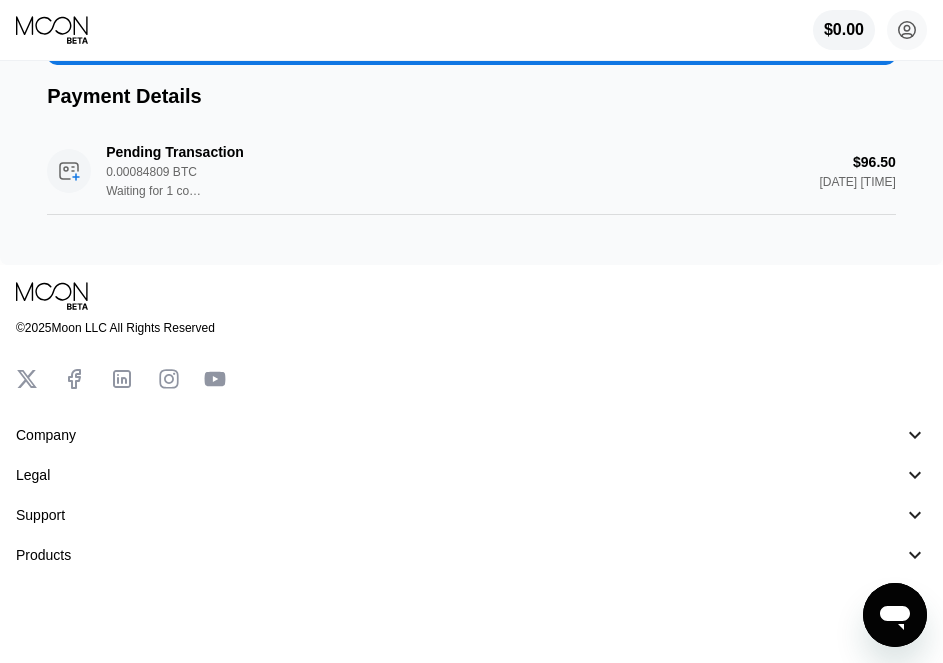 scroll, scrollTop: 0, scrollLeft: 0, axis: both 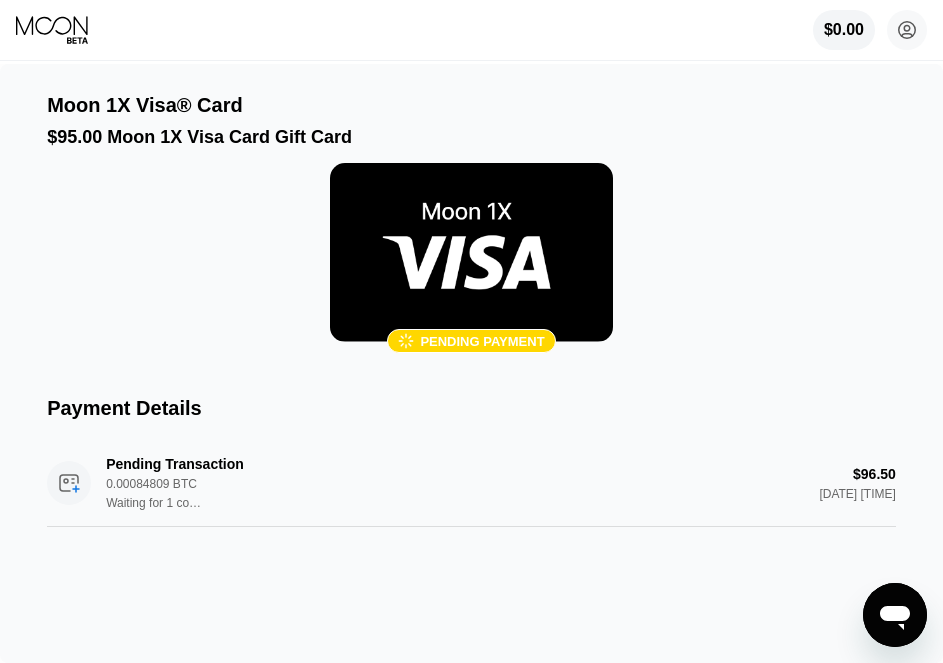 click on " Pending payment" at bounding box center [471, 262] 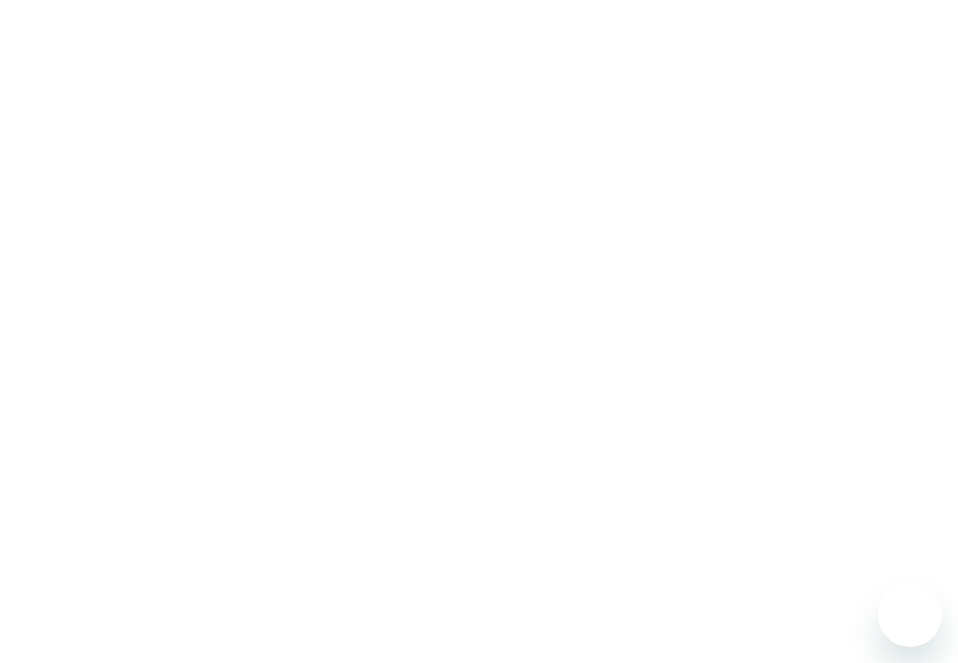 scroll, scrollTop: 0, scrollLeft: 0, axis: both 